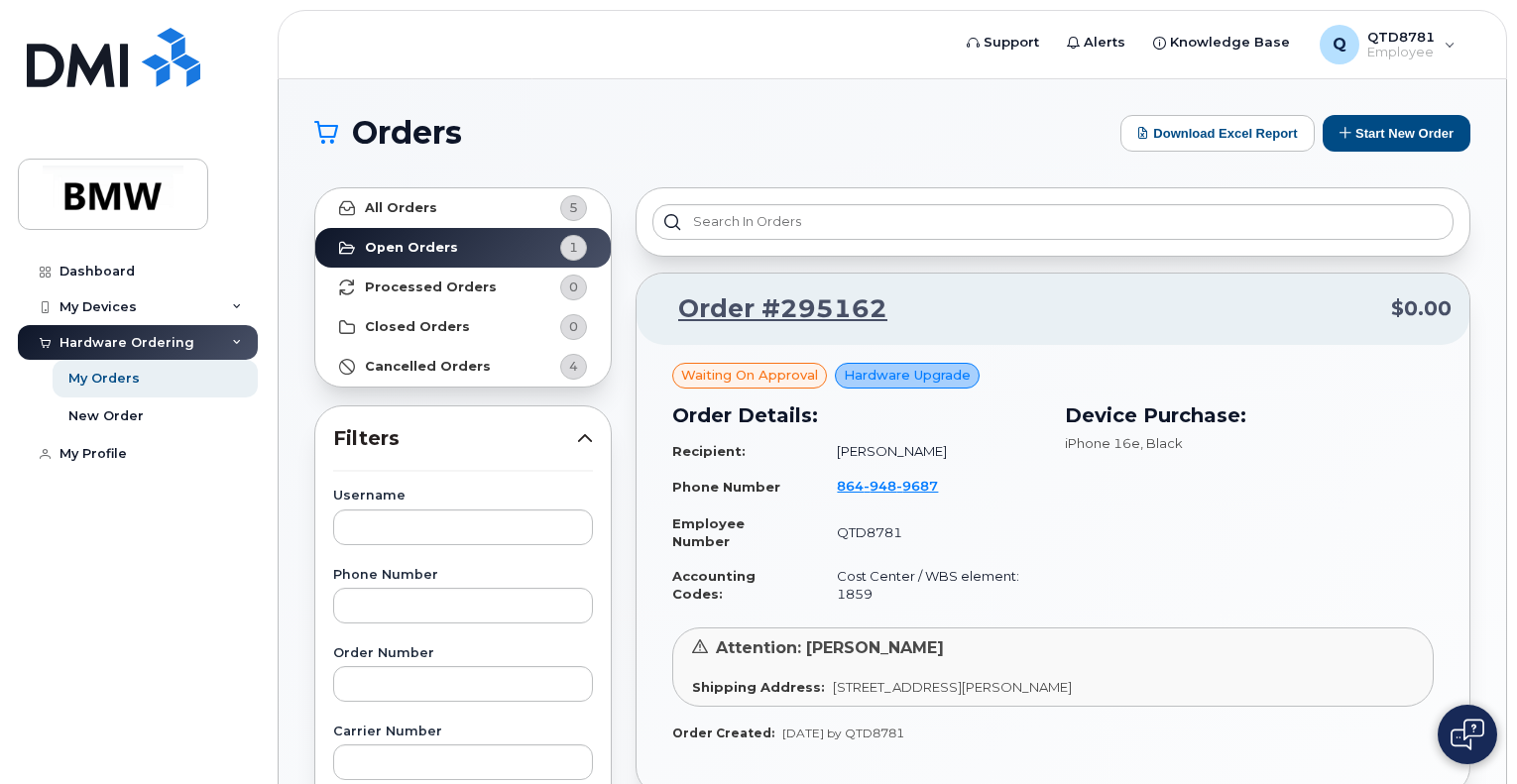 scroll, scrollTop: 0, scrollLeft: 0, axis: both 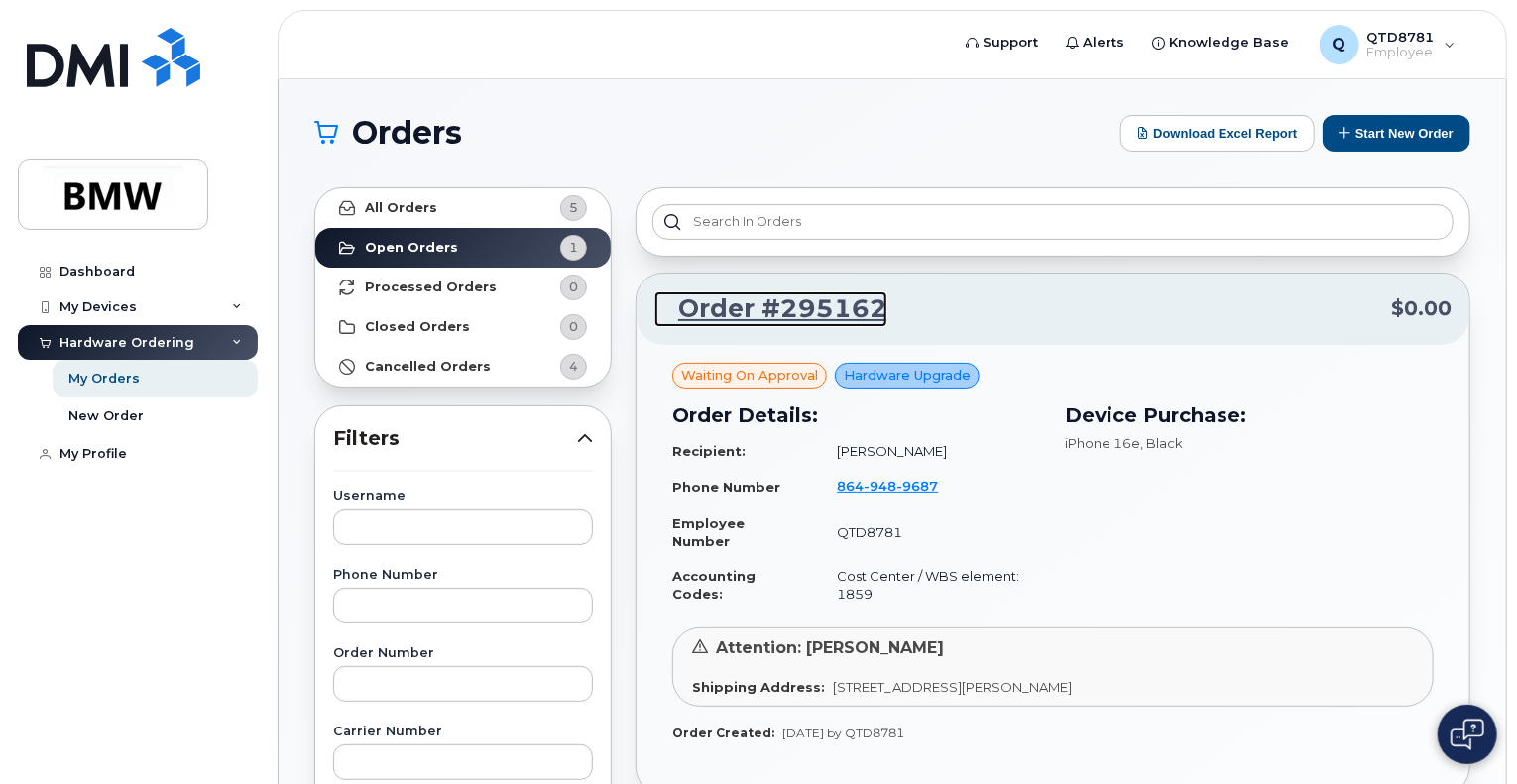 click on "Order #295162" 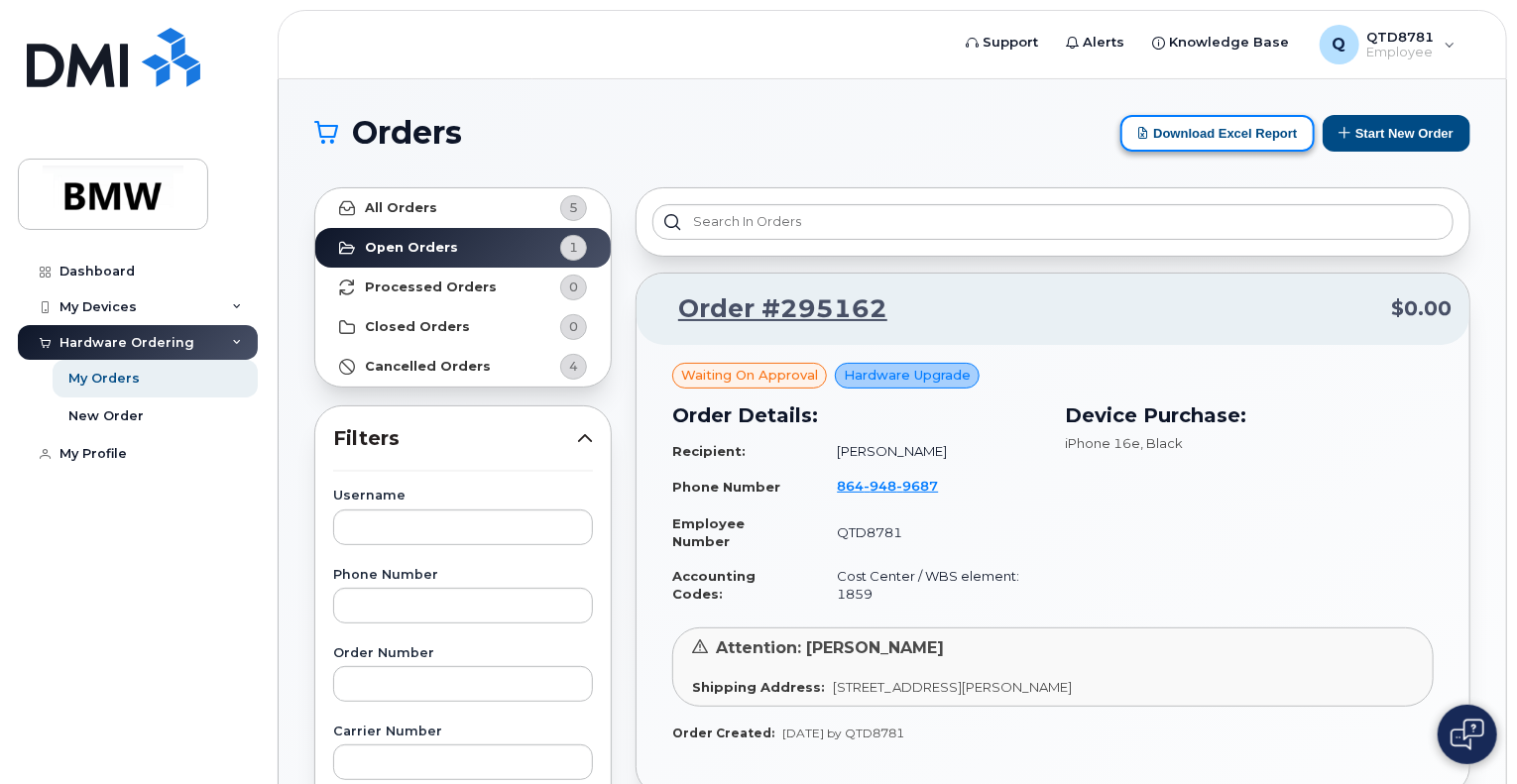 click on "Download Excel Report" 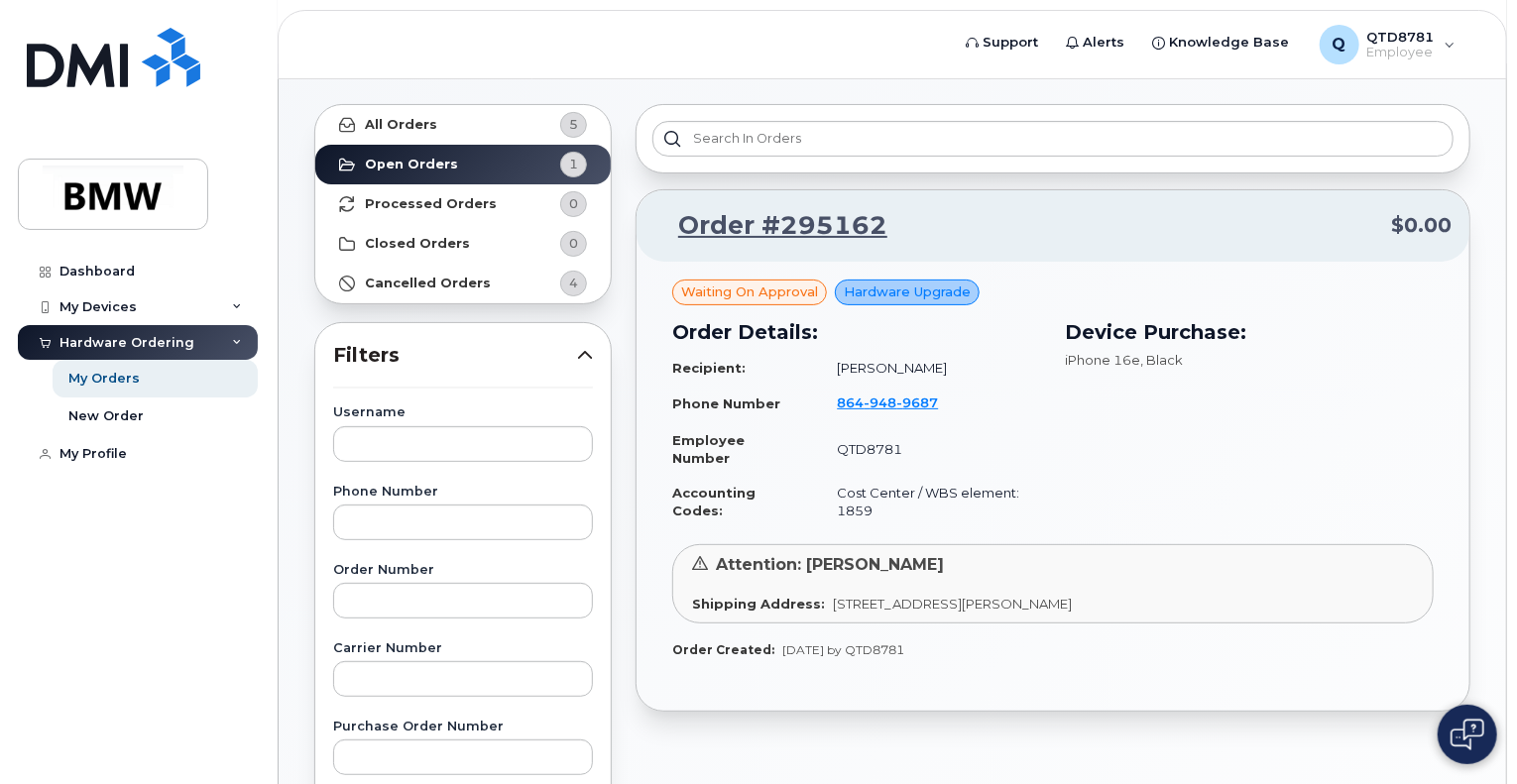 scroll, scrollTop: 85, scrollLeft: 0, axis: vertical 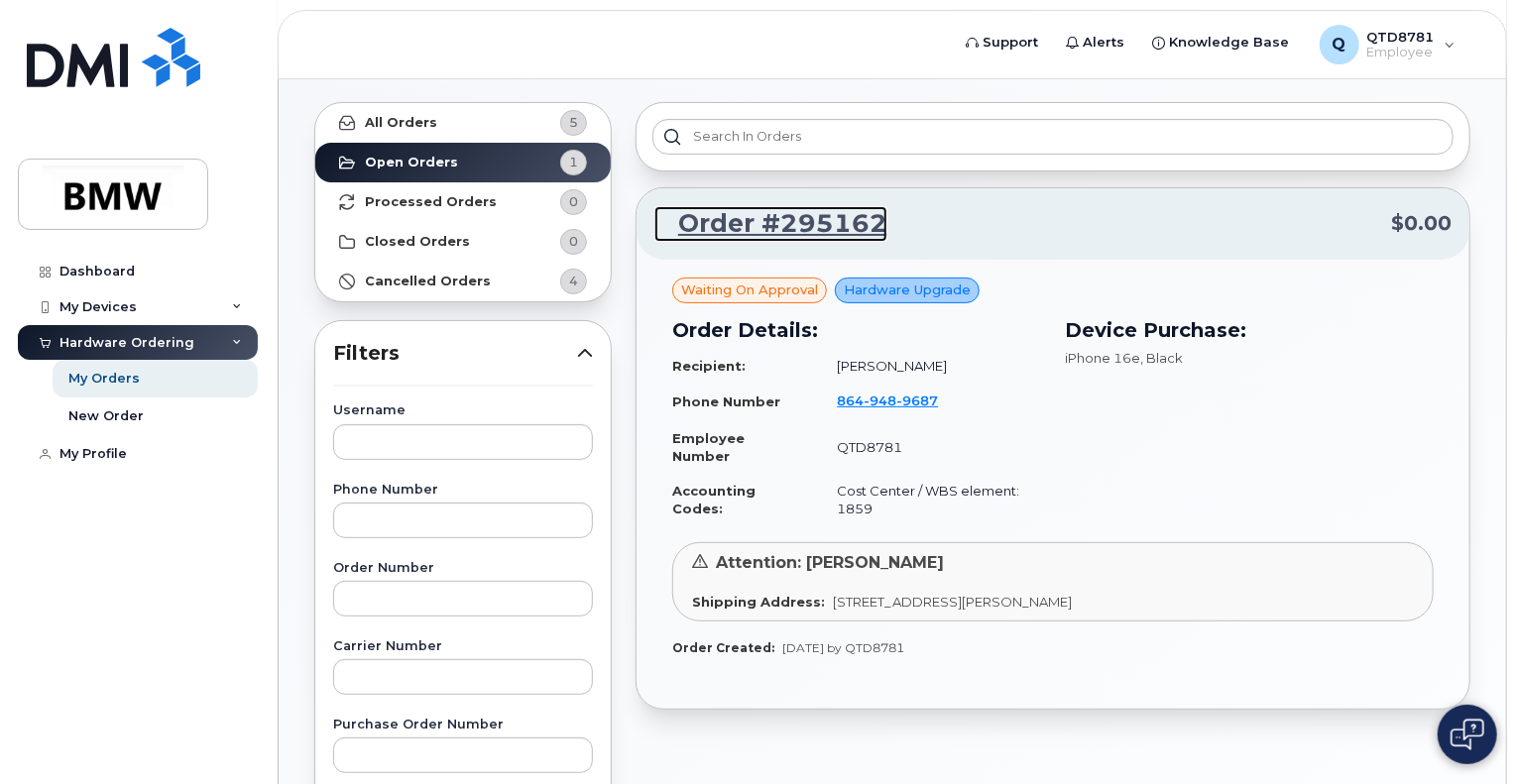 click on "Order #295162" 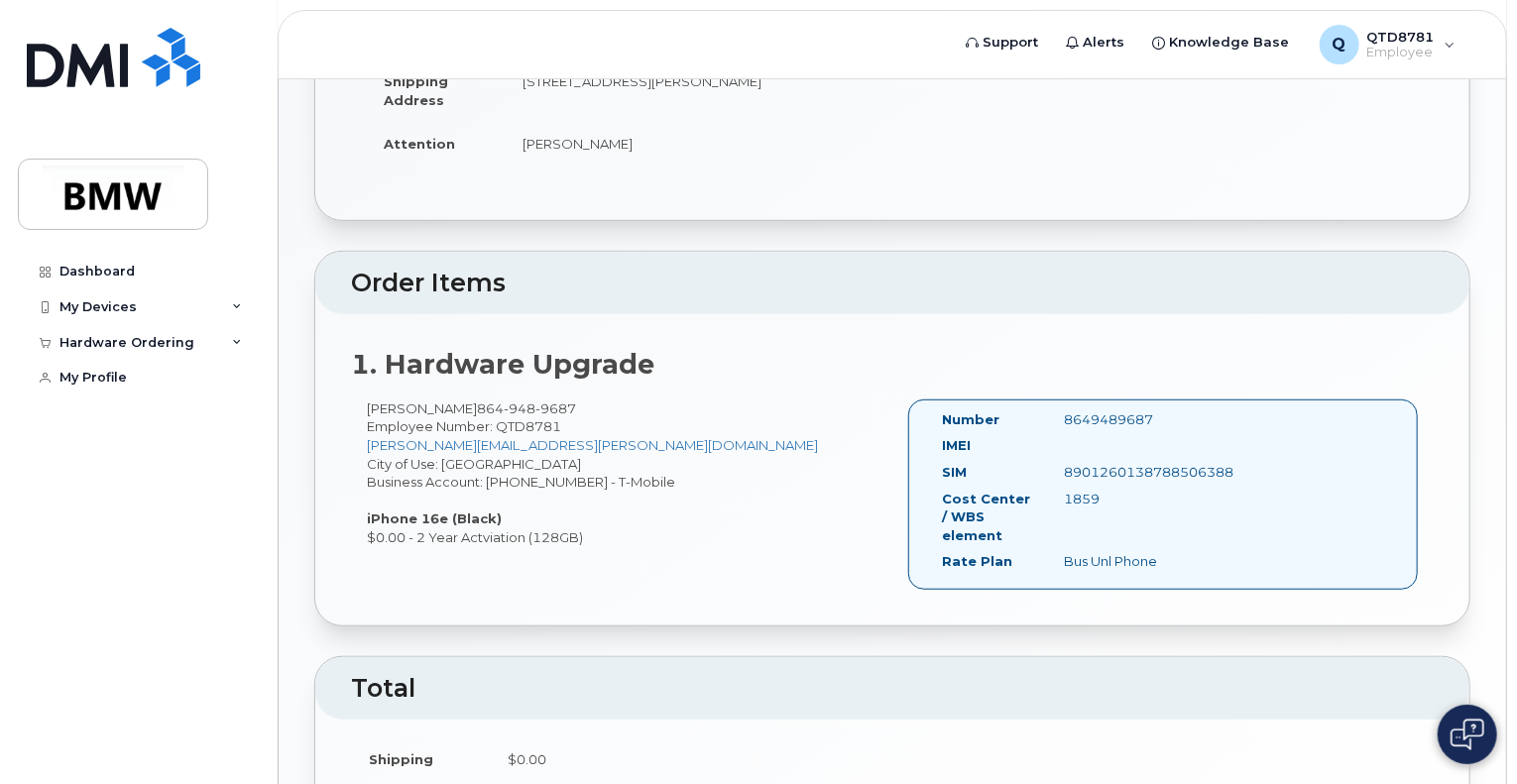 scroll, scrollTop: 443, scrollLeft: 0, axis: vertical 